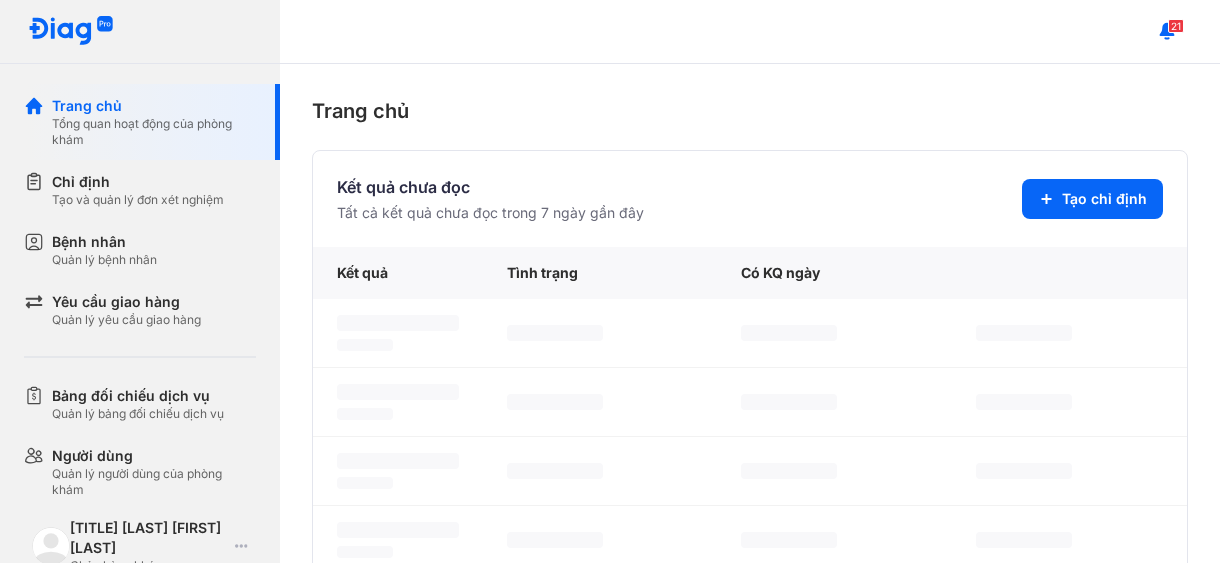 scroll, scrollTop: 0, scrollLeft: 0, axis: both 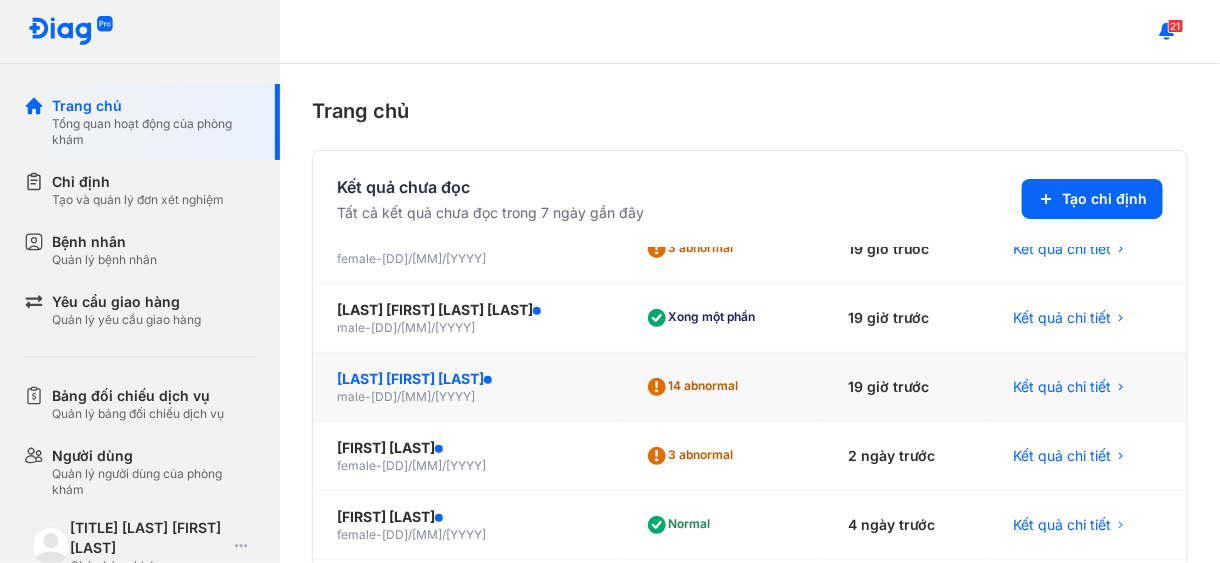 click on "KHƯU HỒNG NAM" 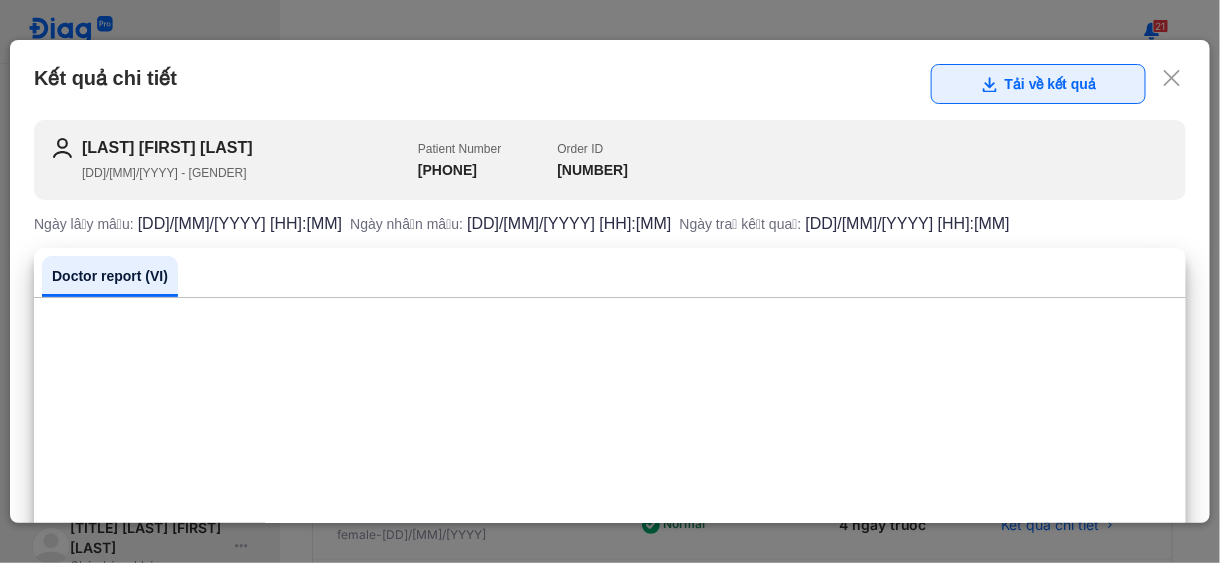 click on "Tải về kết quả" at bounding box center [1038, 84] 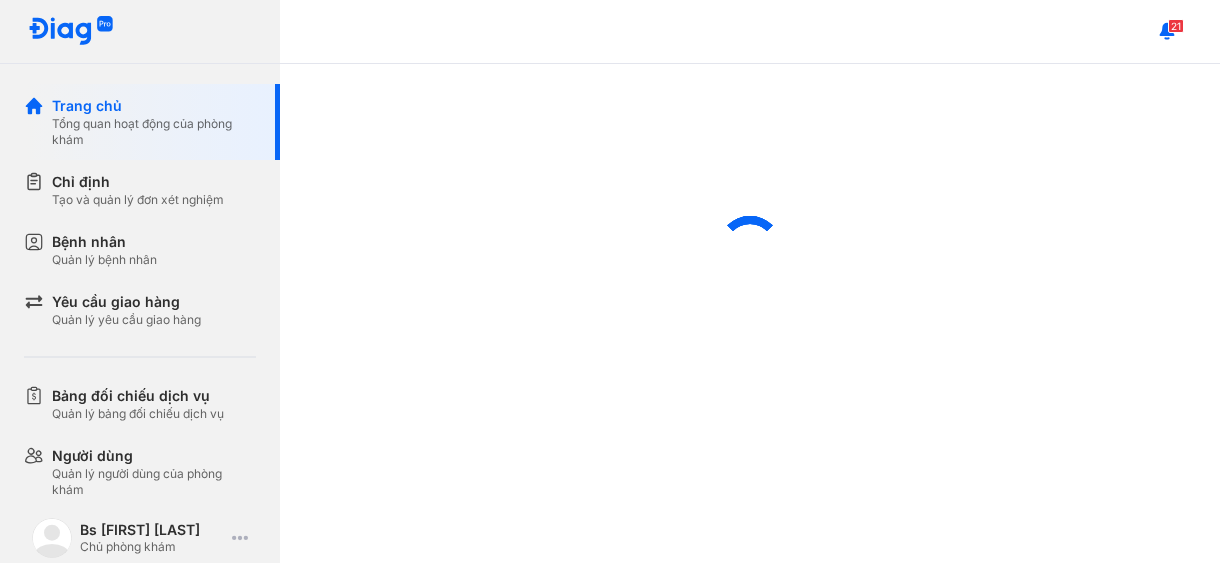 scroll, scrollTop: 0, scrollLeft: 0, axis: both 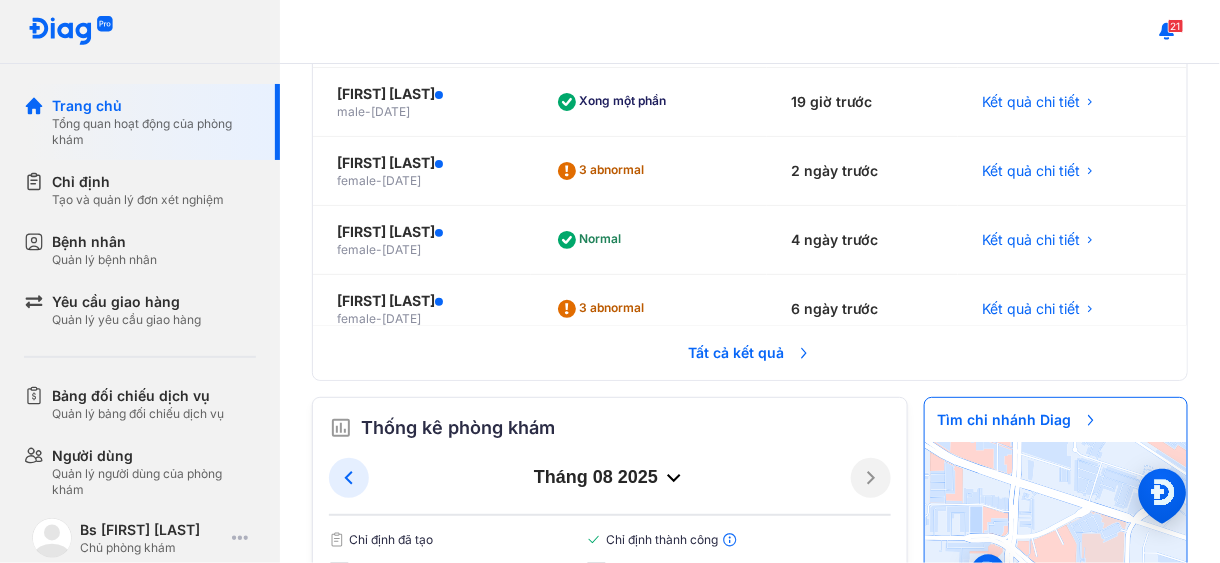 click on "Tất cả kết quả" at bounding box center [750, 353] 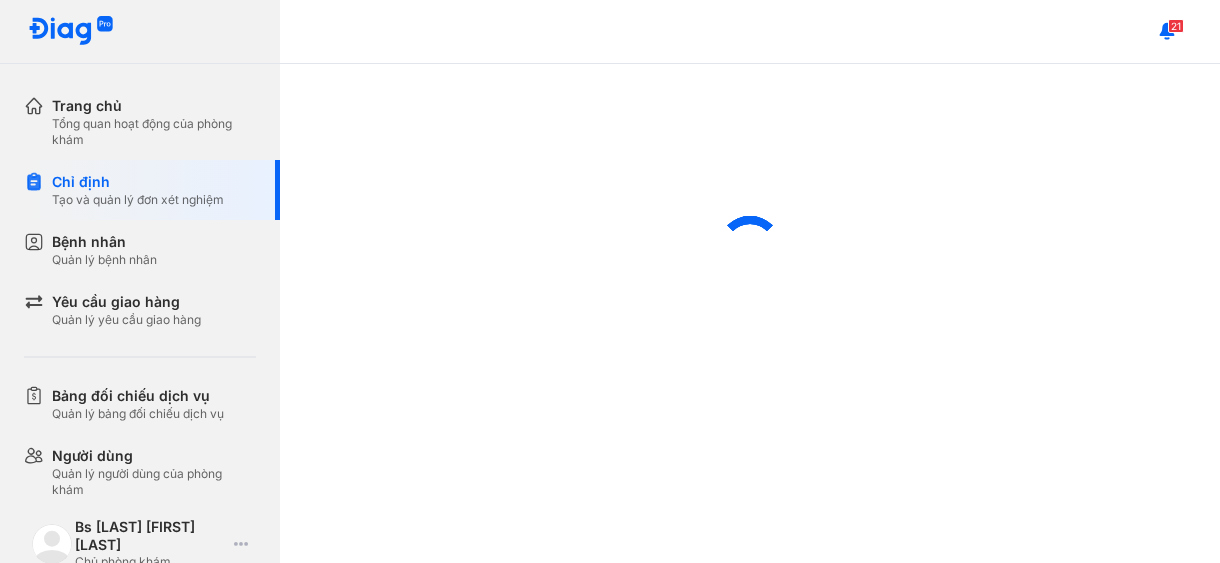 scroll, scrollTop: 0, scrollLeft: 0, axis: both 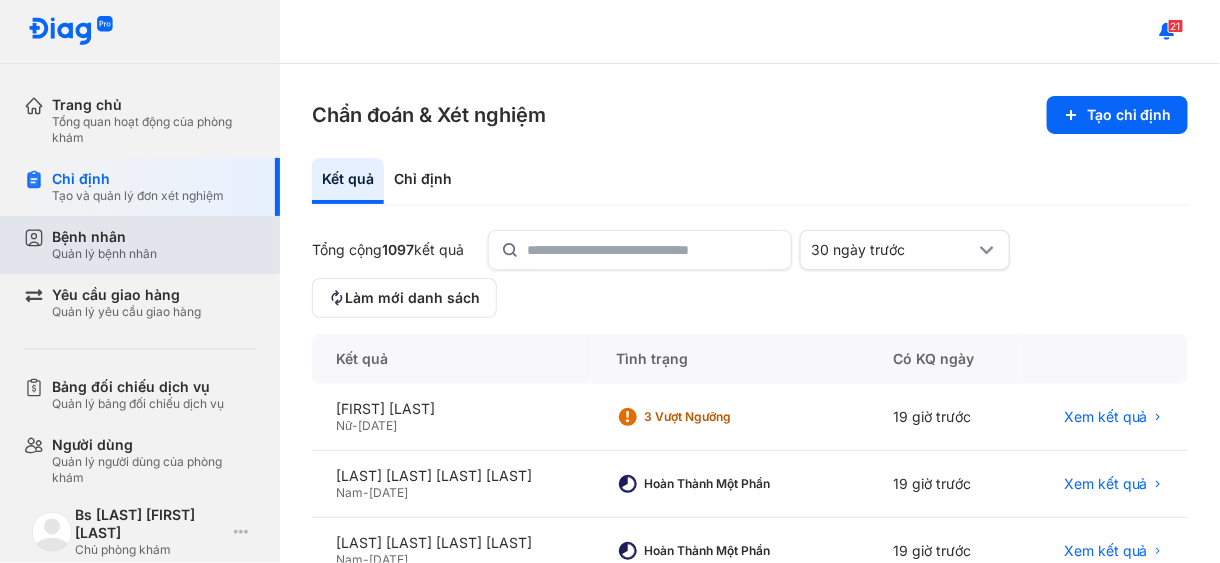 click on "Bệnh nhân" at bounding box center [104, 237] 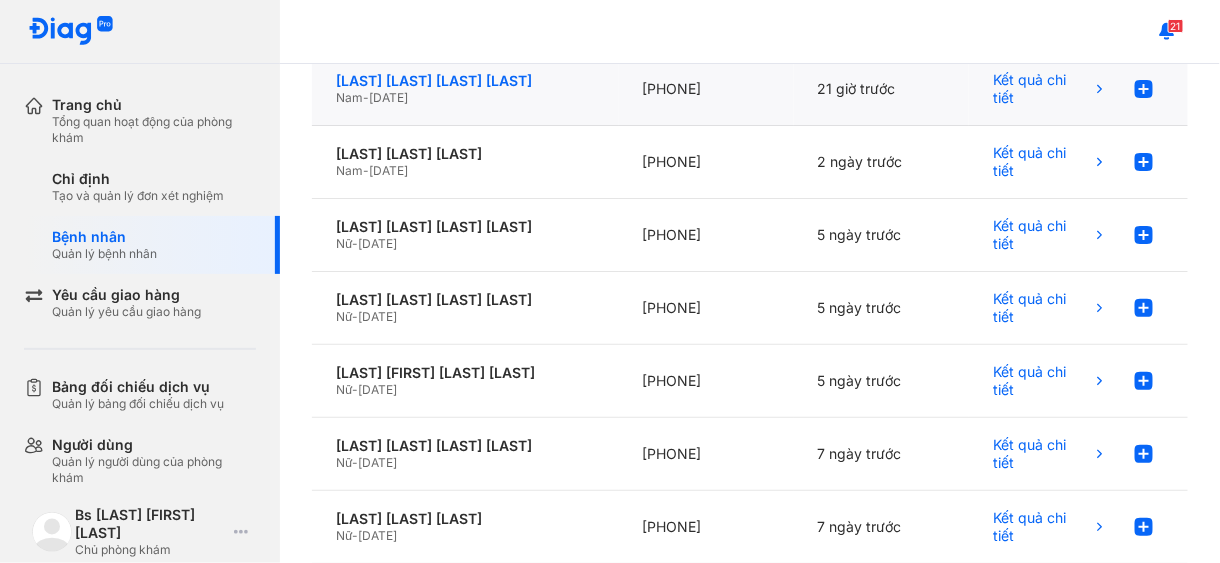 scroll, scrollTop: 400, scrollLeft: 0, axis: vertical 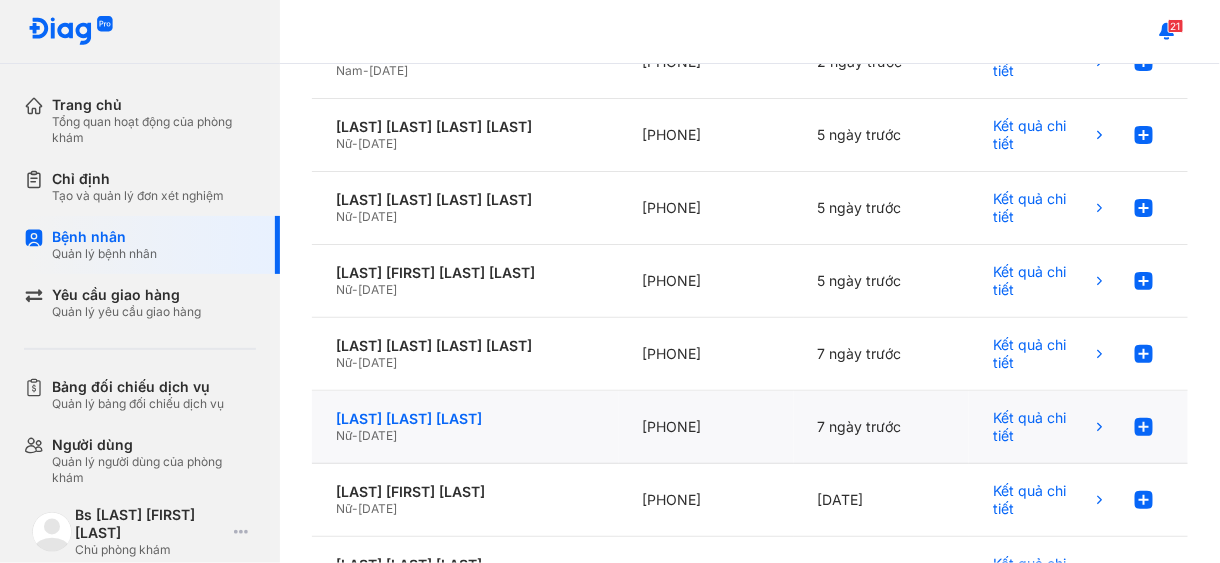click on "[FIRST] [LAST]" 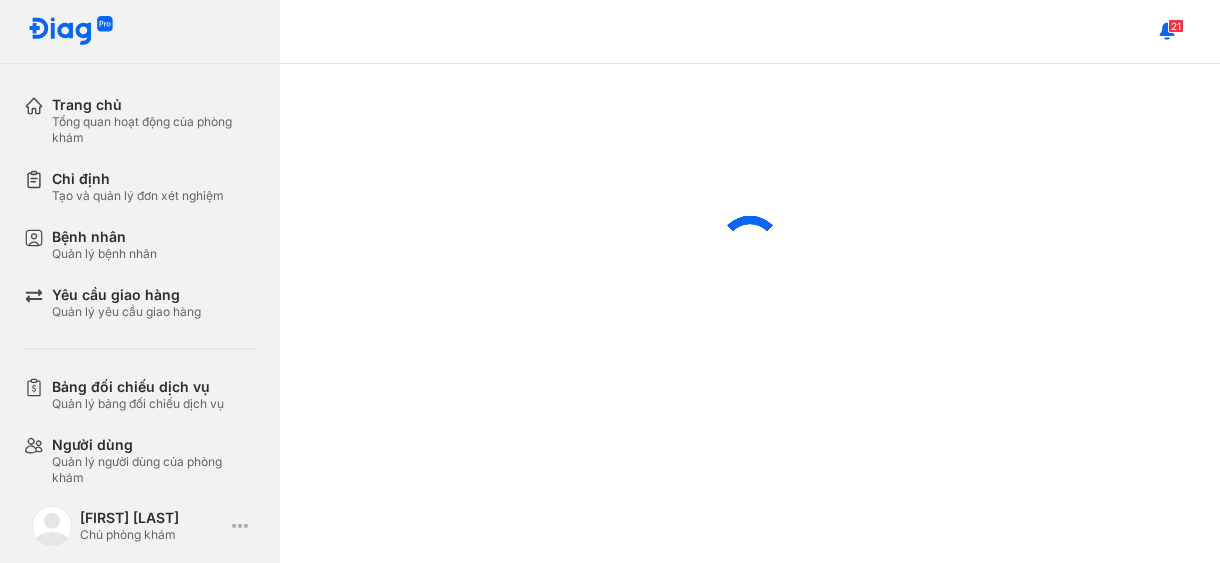 scroll, scrollTop: 0, scrollLeft: 0, axis: both 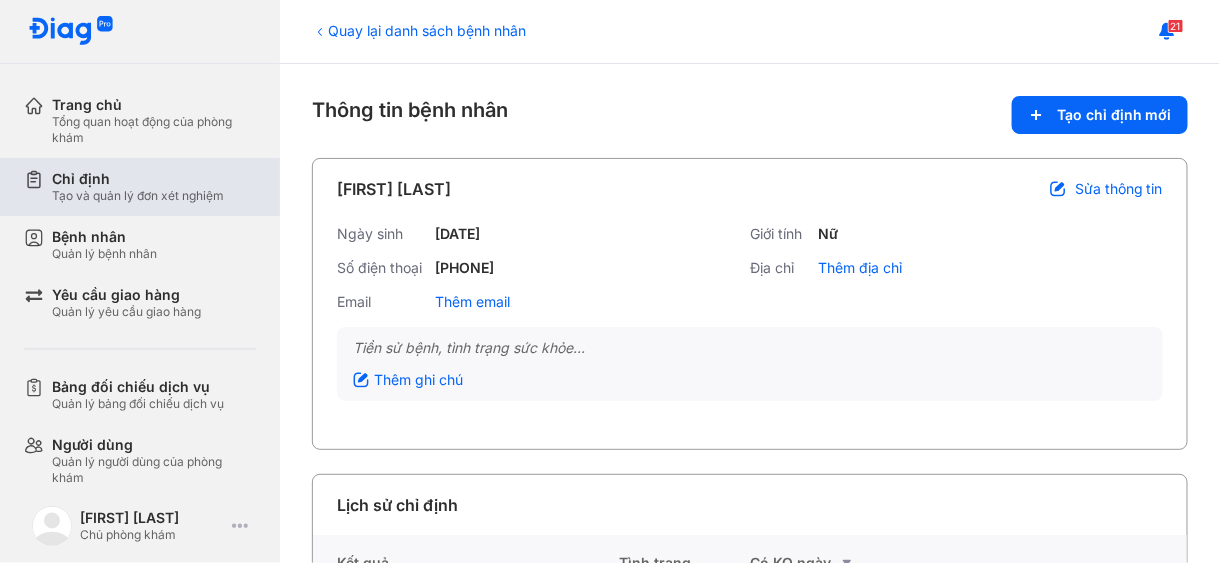 click on "Chỉ định" at bounding box center (138, 179) 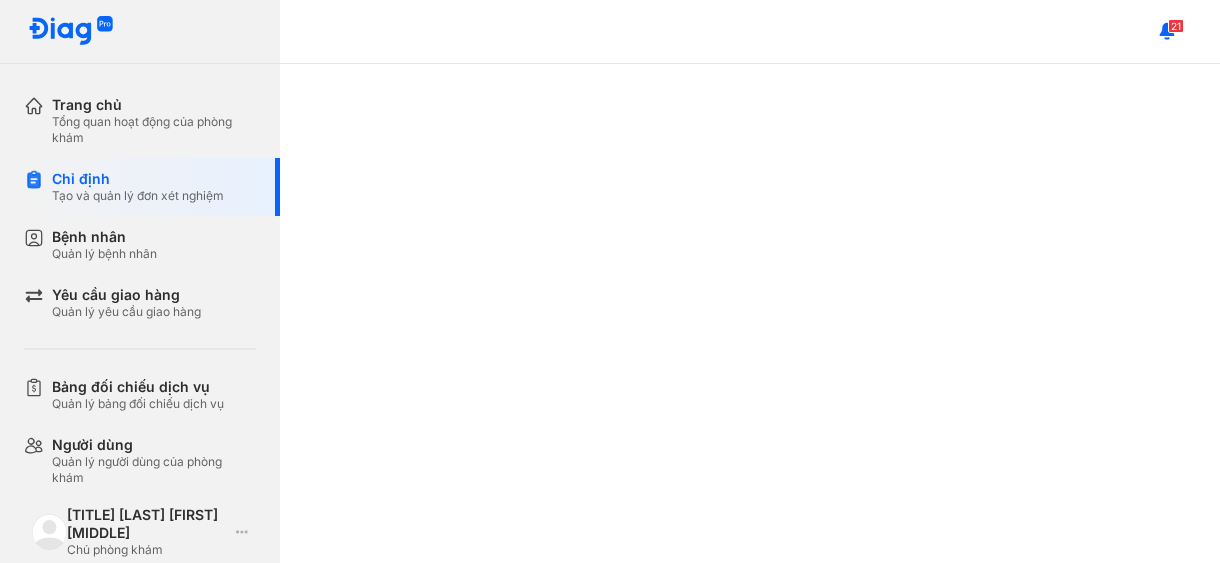 scroll, scrollTop: 0, scrollLeft: 0, axis: both 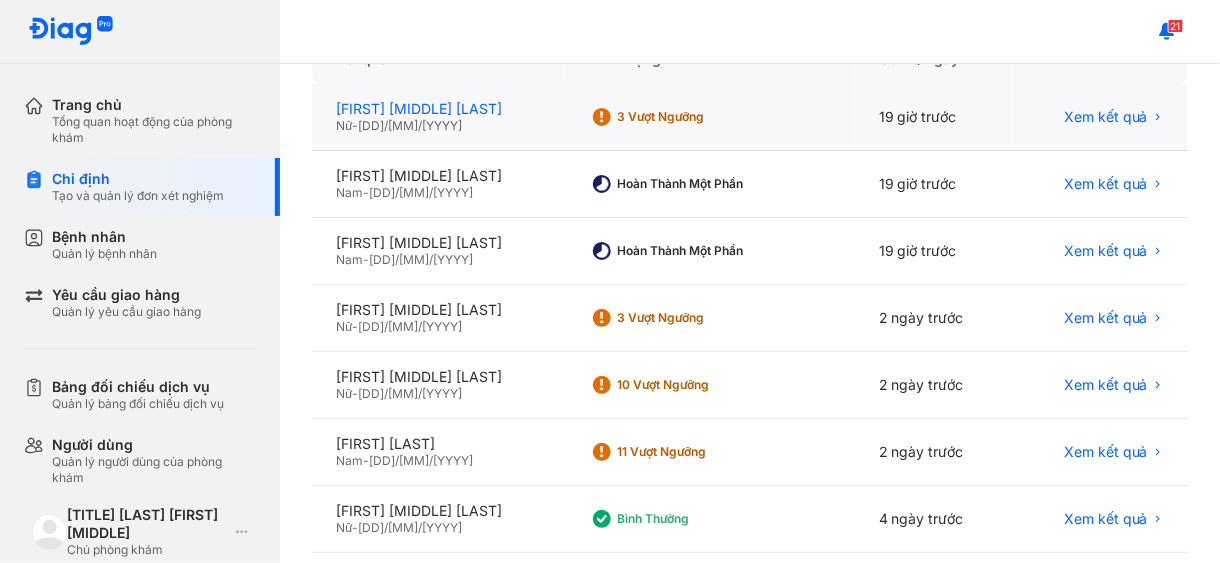 click on "[FIRST] [LAST]" 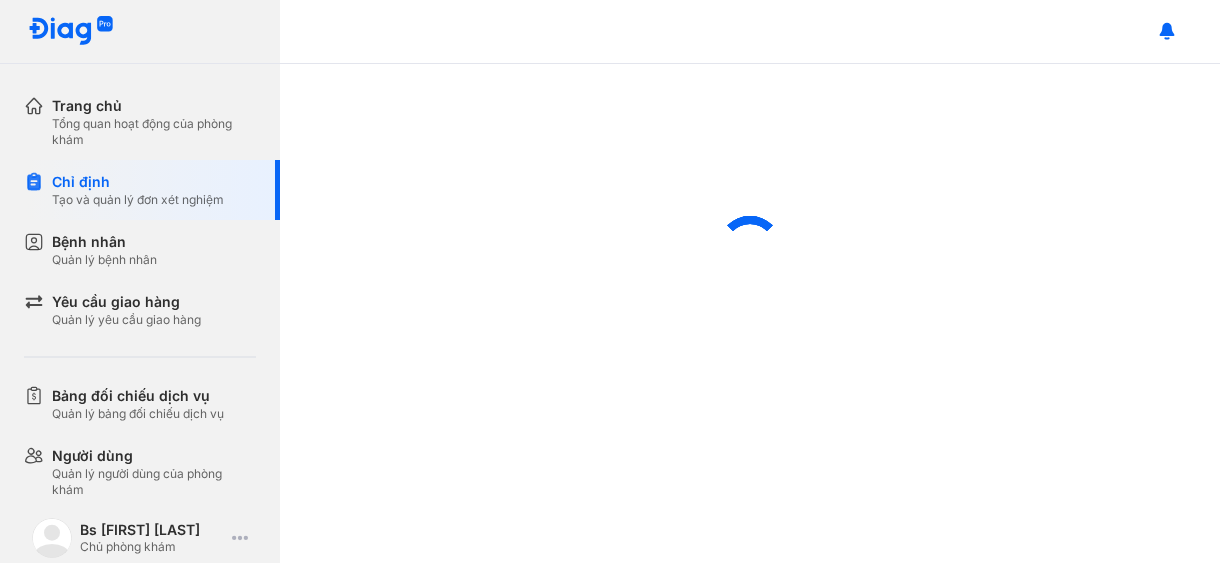 scroll, scrollTop: 0, scrollLeft: 0, axis: both 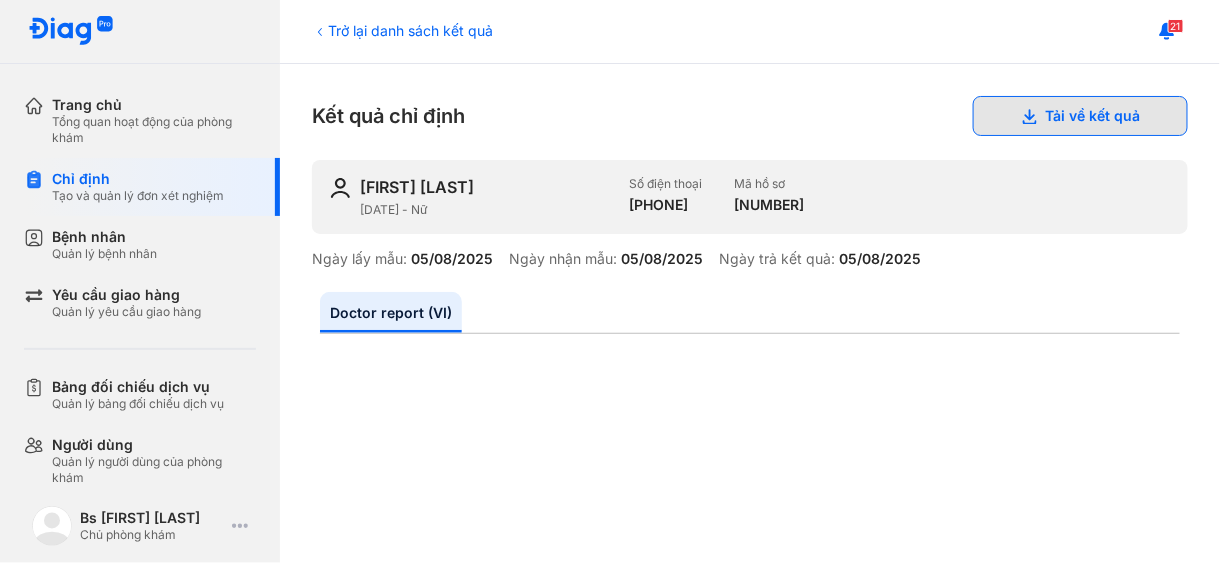 click on "Tải về kết quả" at bounding box center (1080, 116) 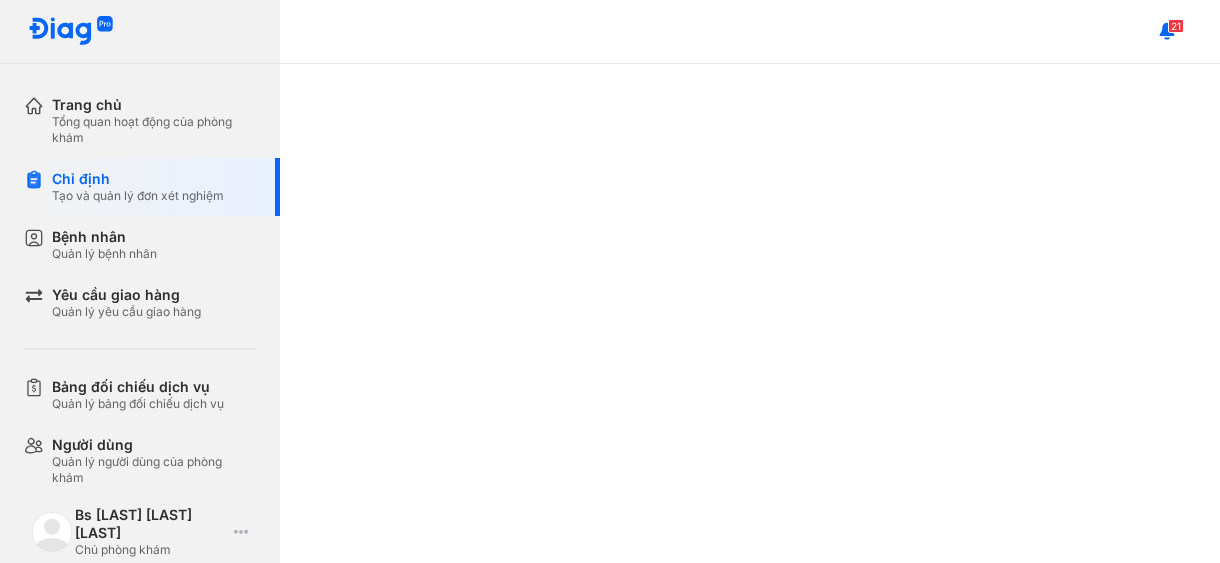 scroll, scrollTop: 0, scrollLeft: 0, axis: both 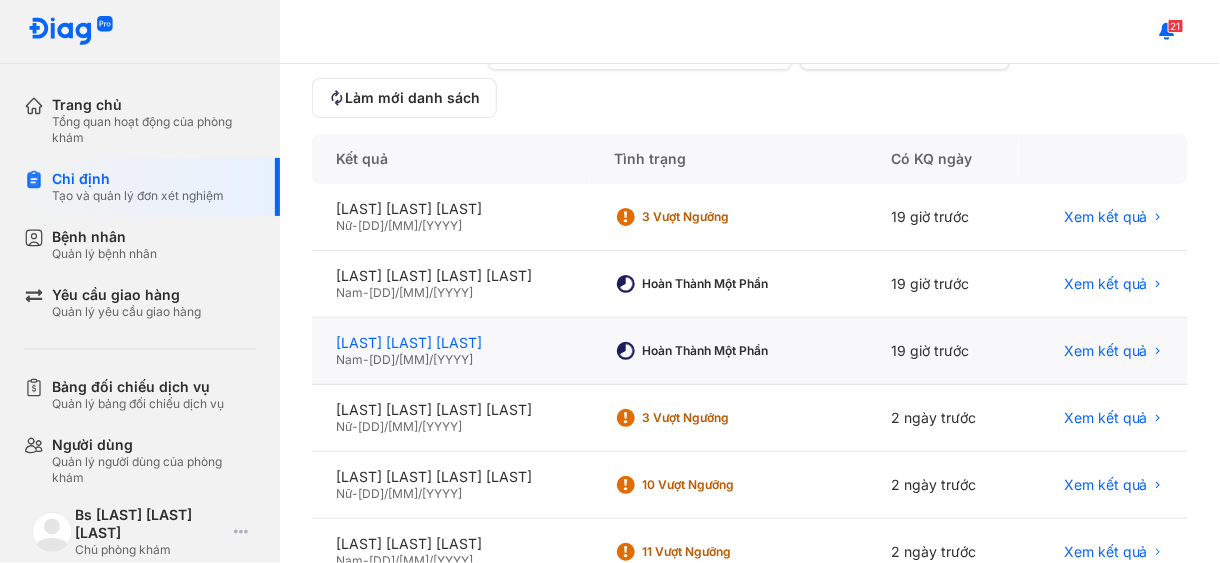 click on "KHƯU HỒNG NAM" 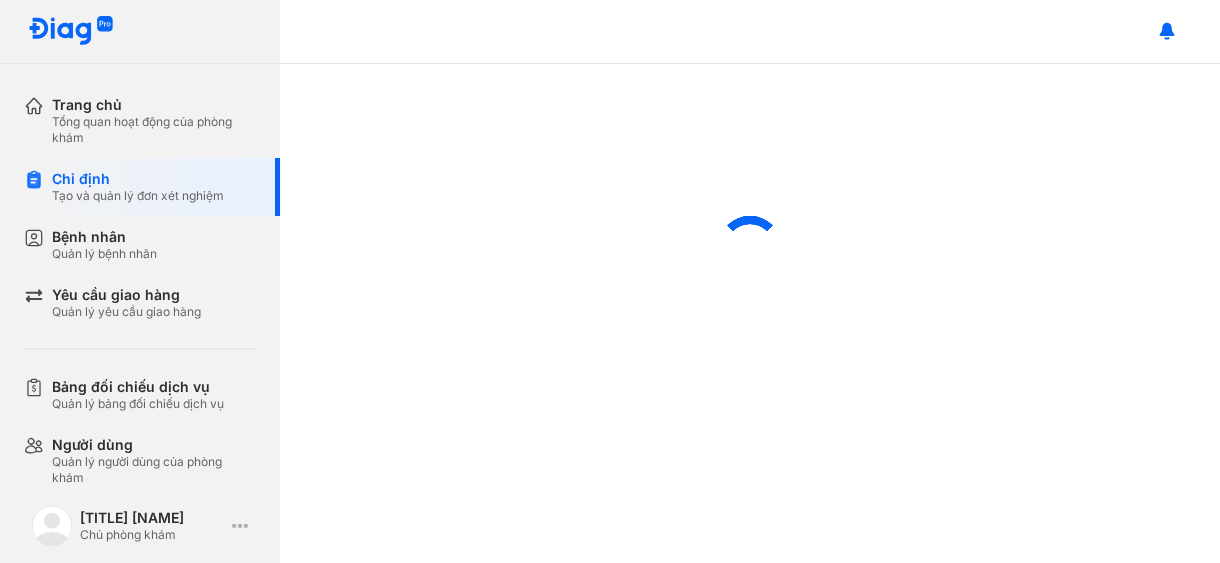 scroll, scrollTop: 0, scrollLeft: 0, axis: both 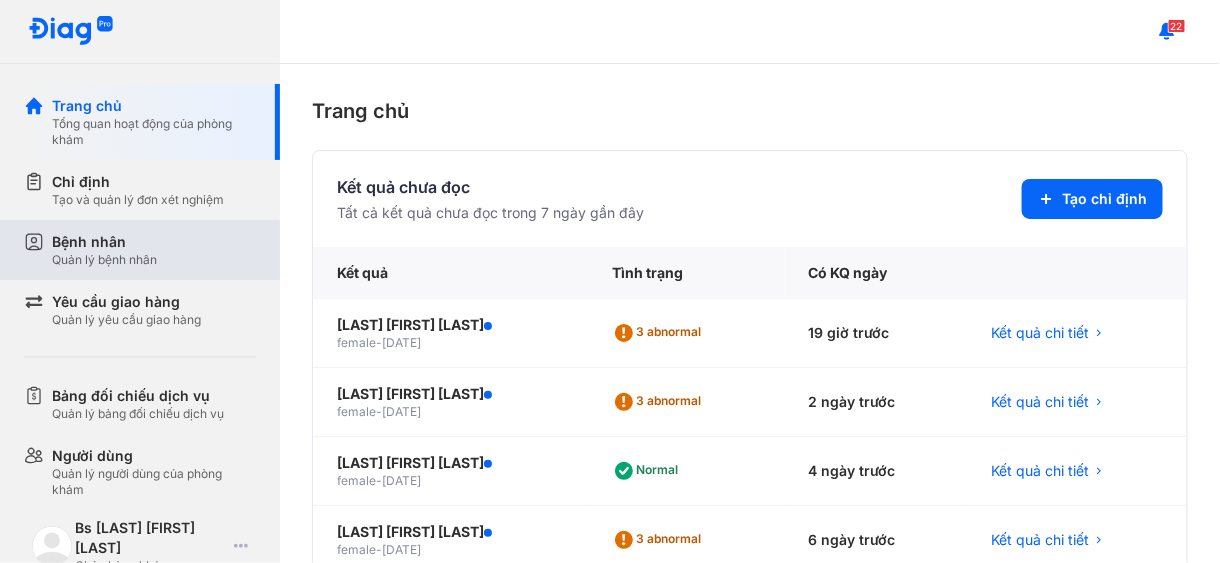 click on "Bệnh nhân" at bounding box center (104, 242) 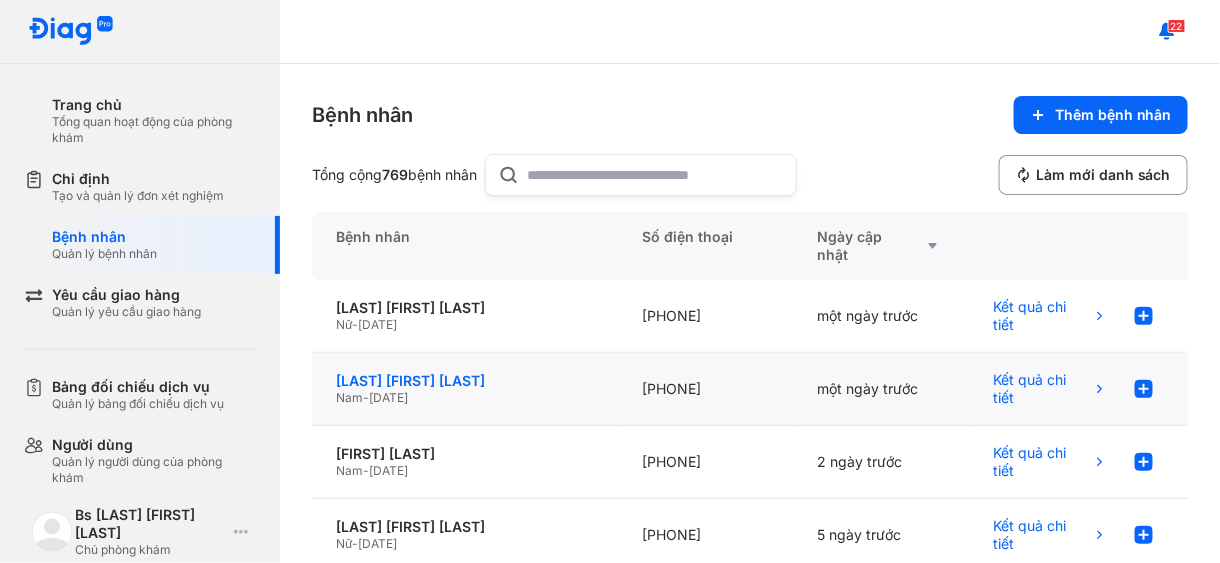 click on "[LAST] [FIRST] [LAST]" 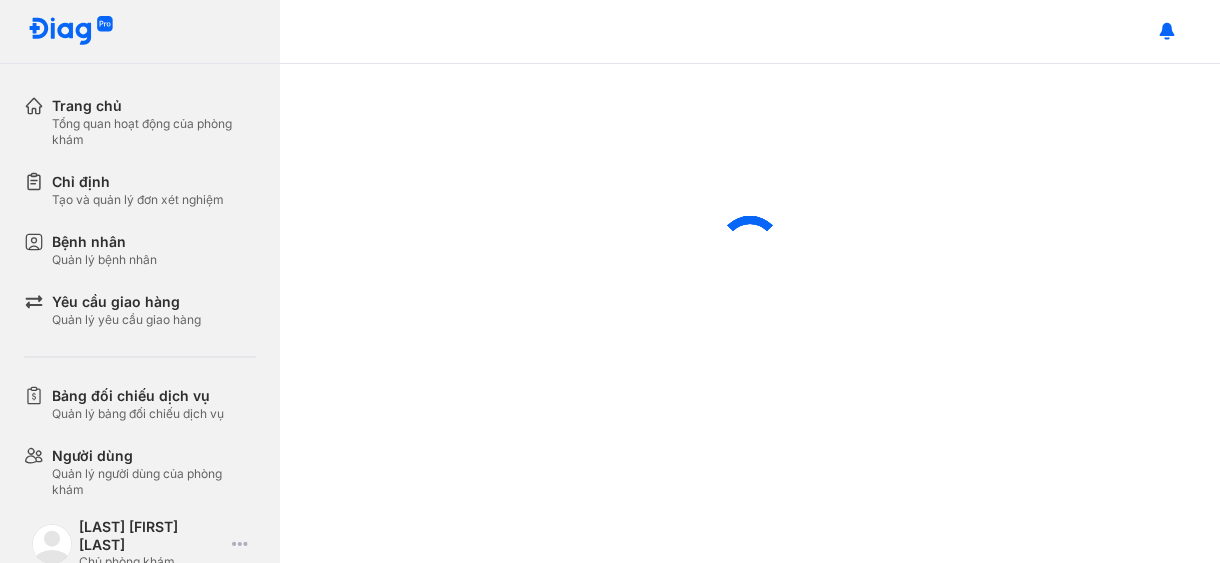 scroll, scrollTop: 0, scrollLeft: 0, axis: both 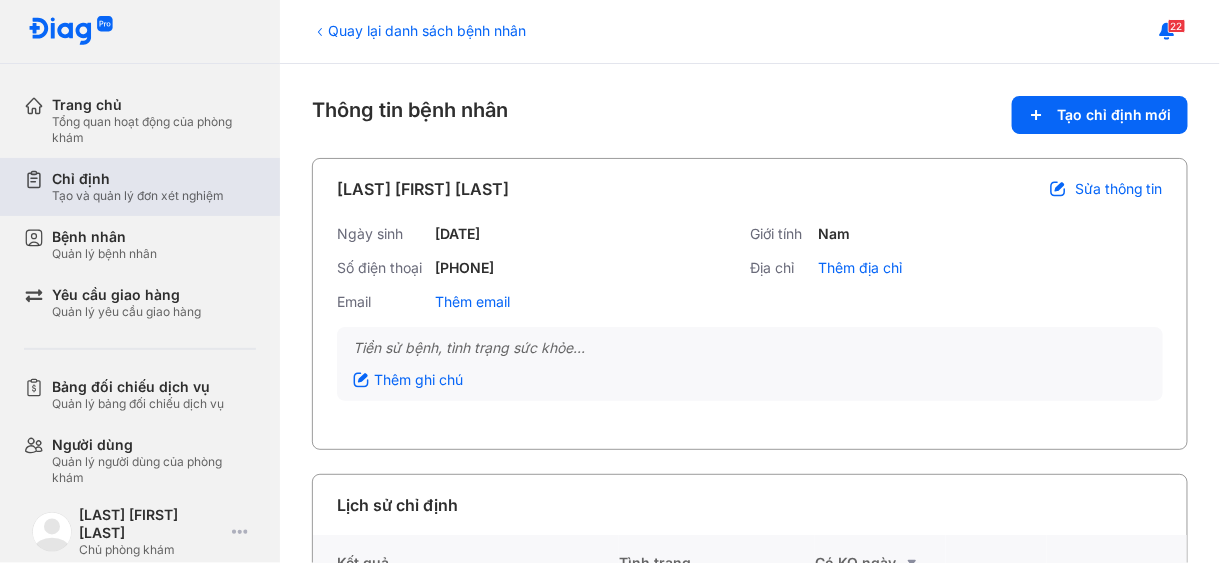 click on "Tạo và quản lý đơn xét nghiệm" at bounding box center (138, 196) 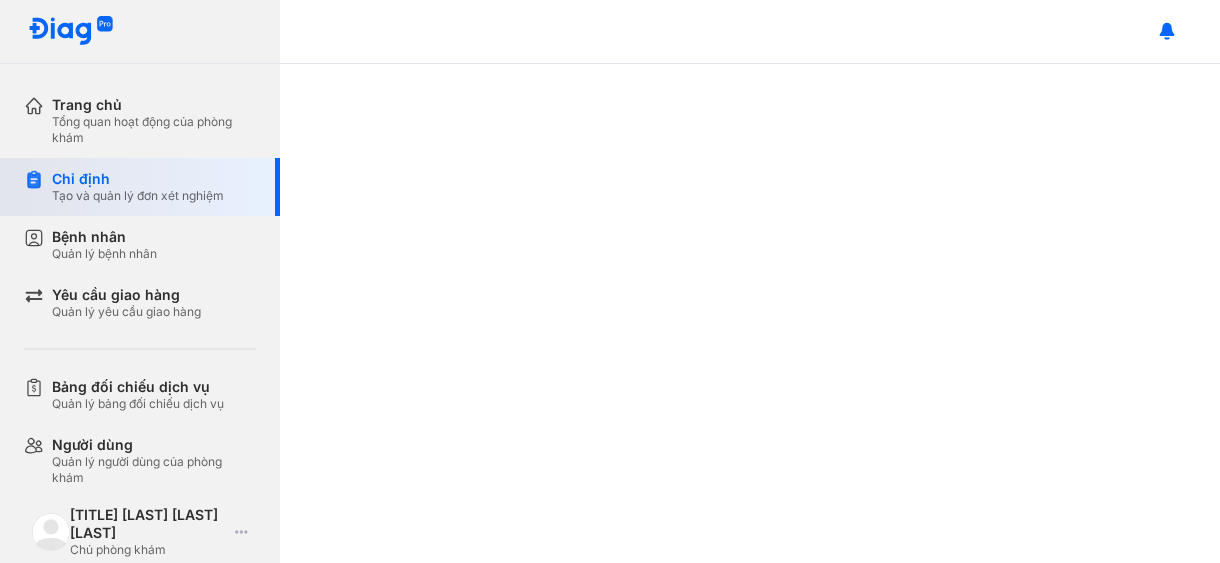 scroll, scrollTop: 0, scrollLeft: 0, axis: both 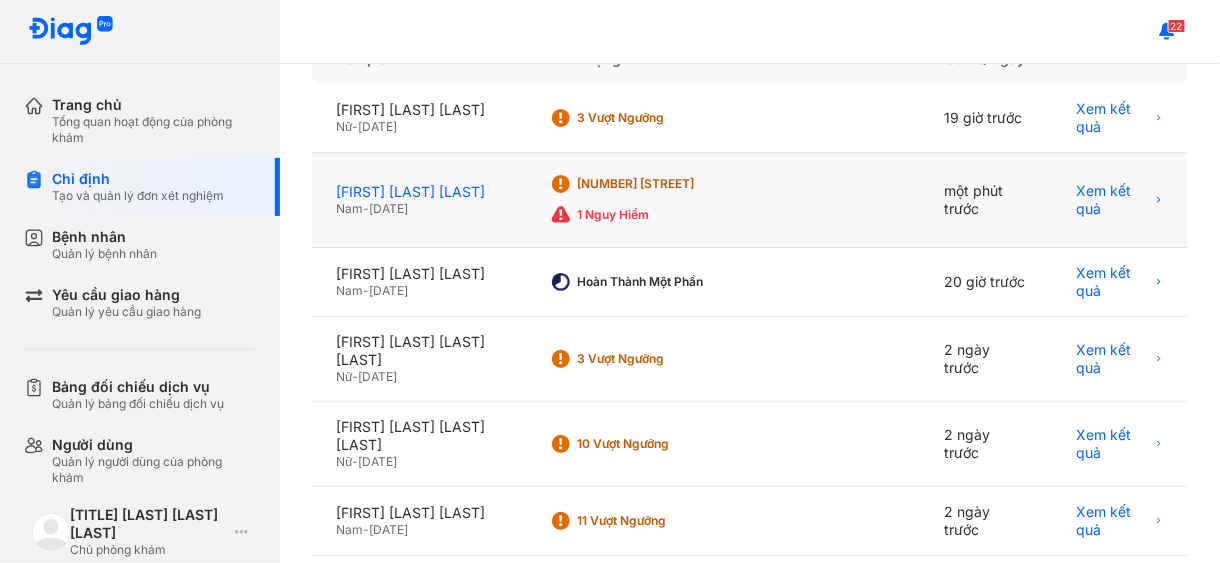 click on "[FIRST] [LAST] [LAST]" 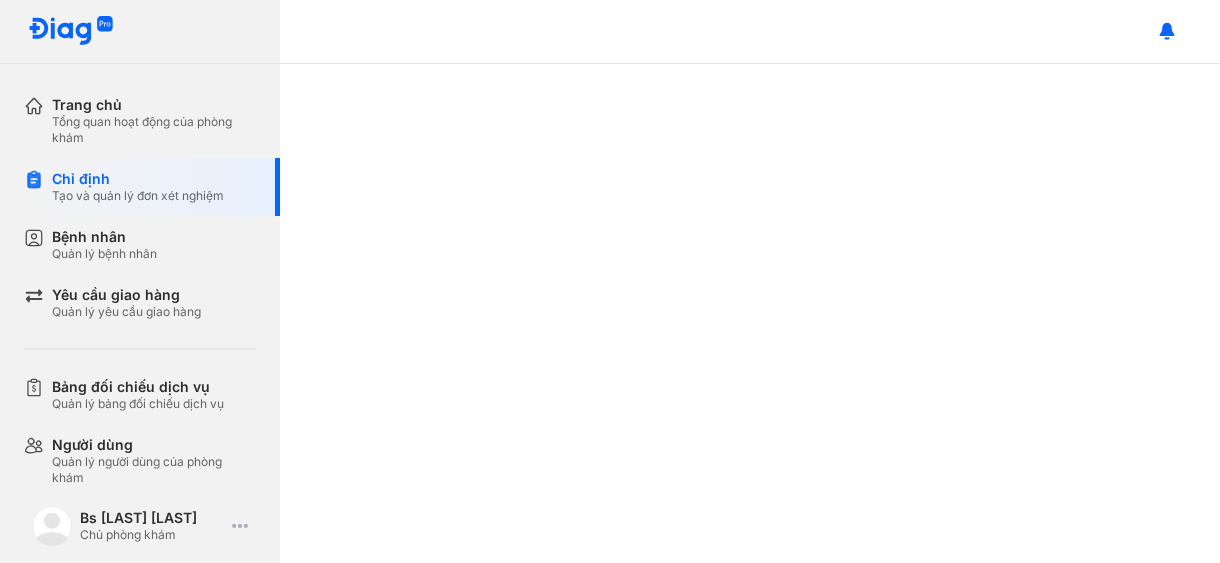 scroll, scrollTop: 0, scrollLeft: 0, axis: both 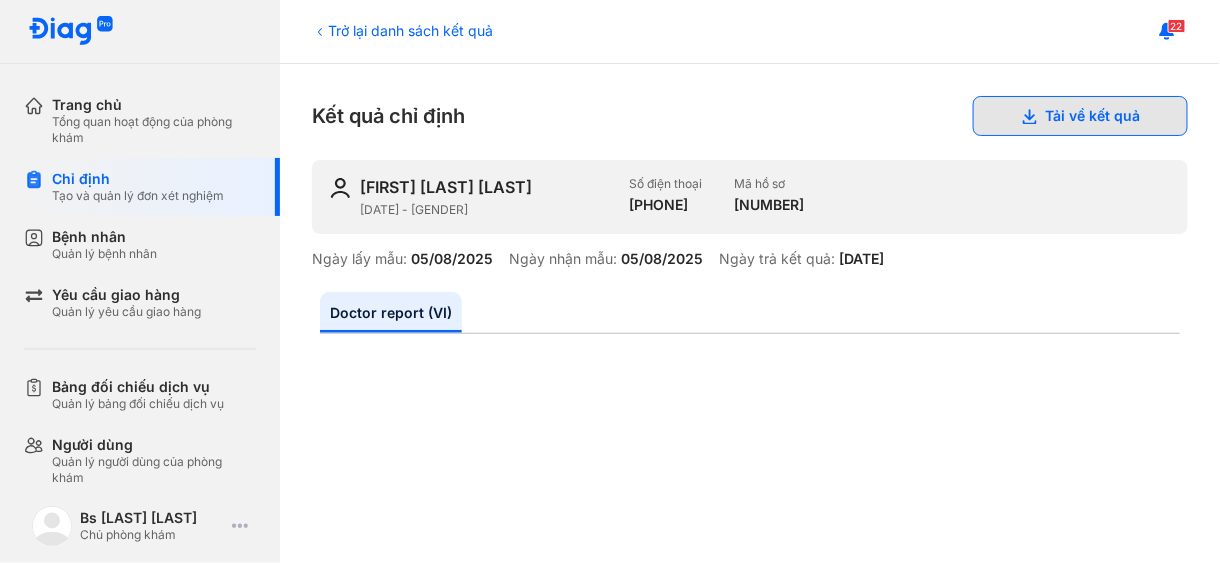 click on "Tải về kết quả" at bounding box center (1080, 116) 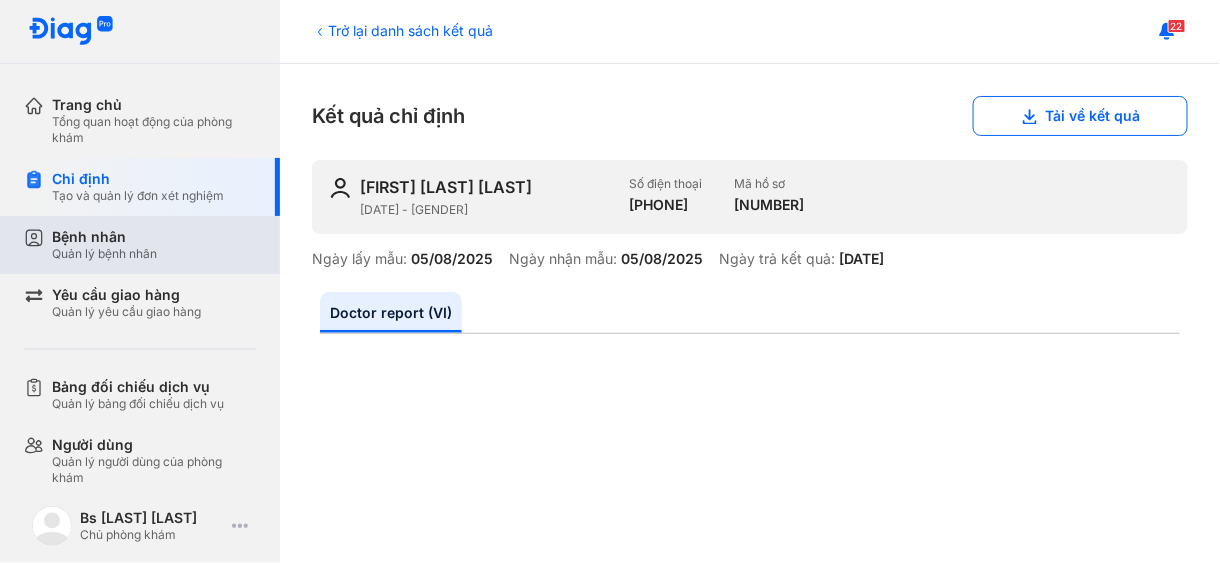 click on "Bệnh nhân" at bounding box center (104, 237) 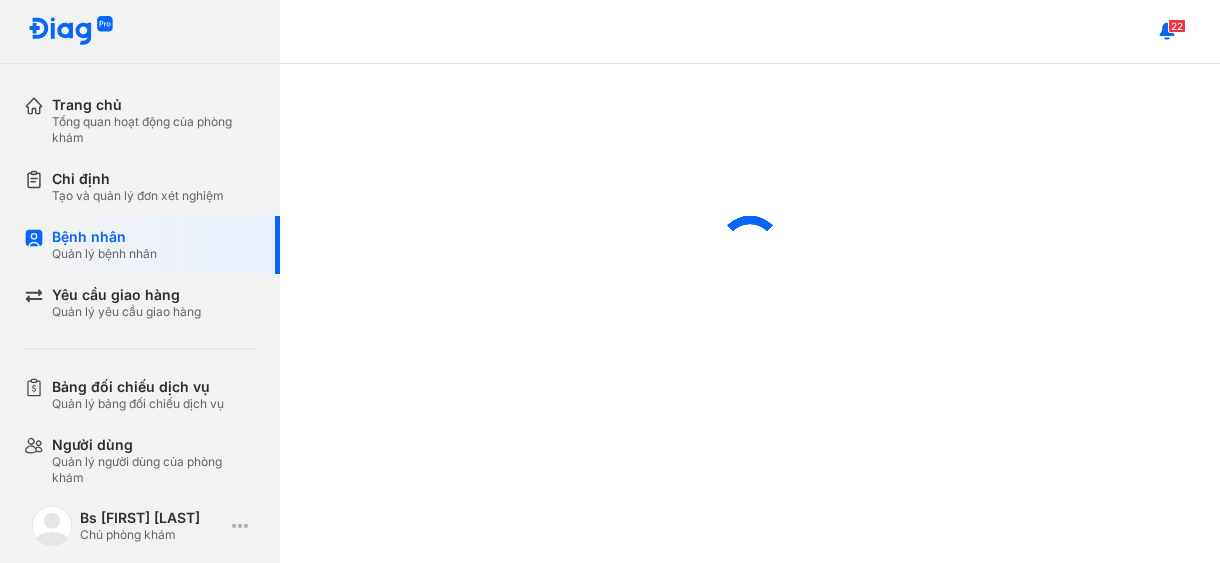 scroll, scrollTop: 0, scrollLeft: 0, axis: both 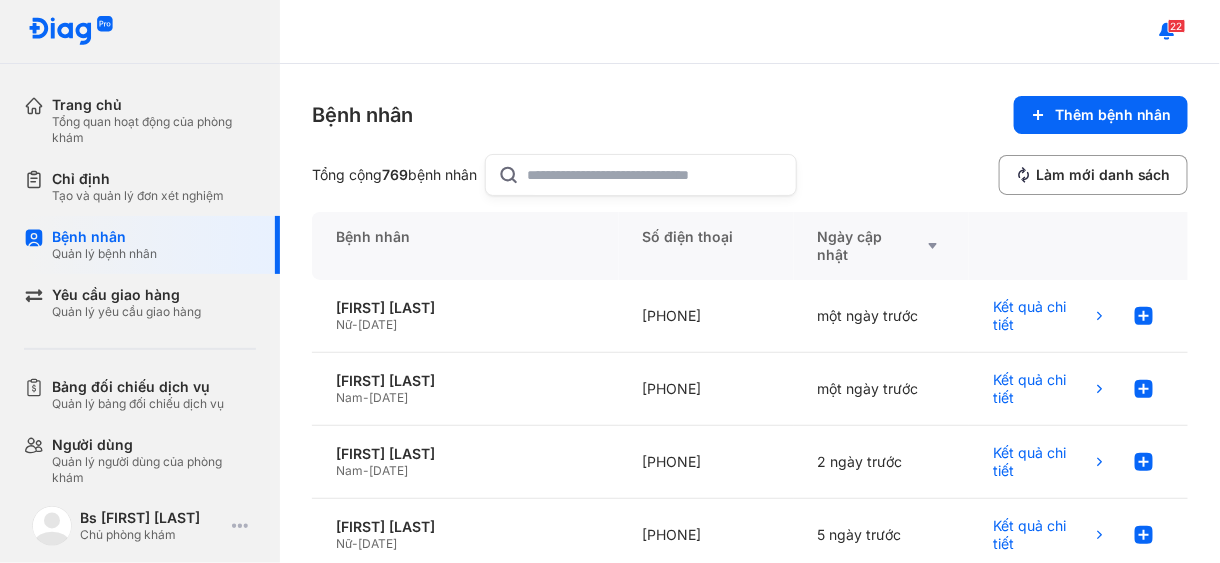 click 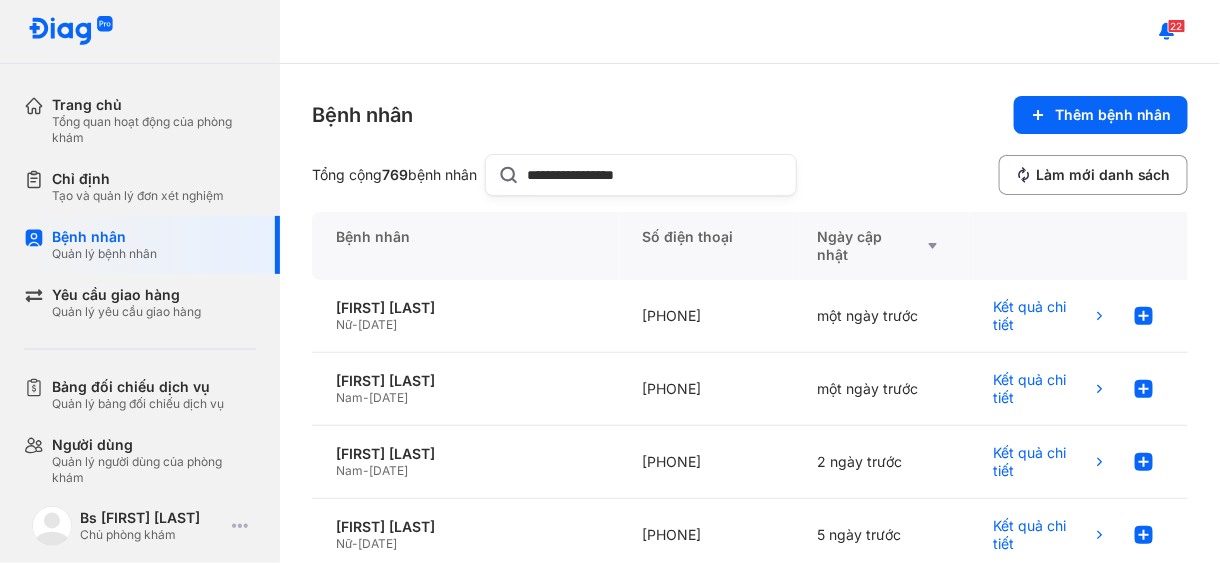 type on "**********" 